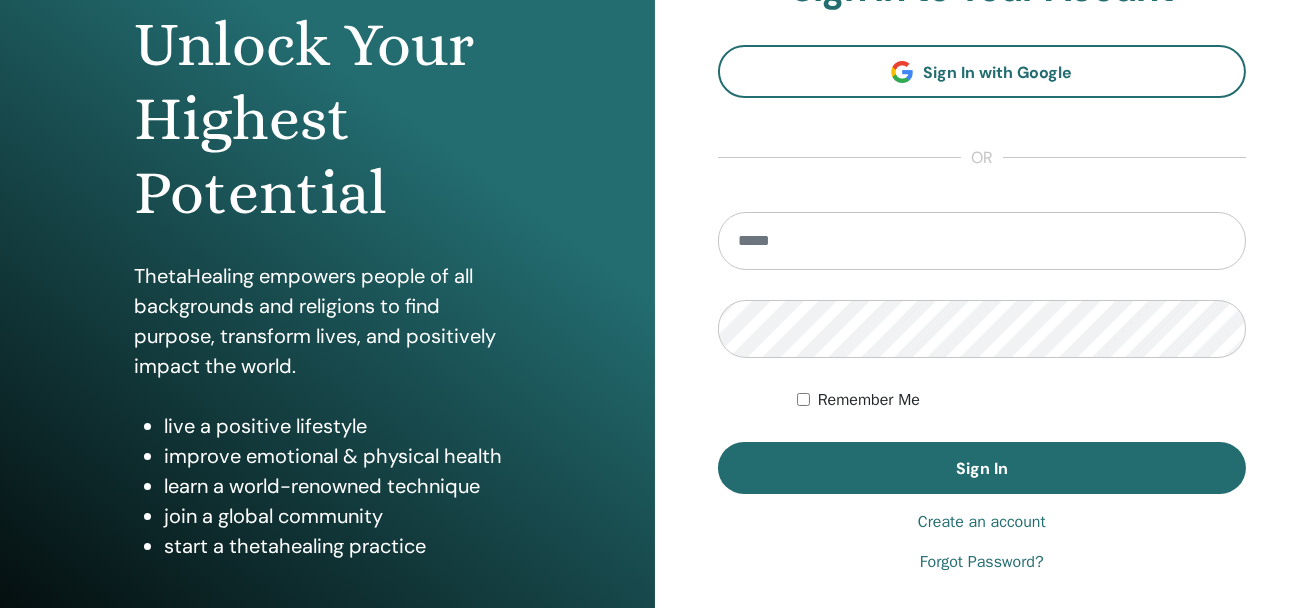 scroll, scrollTop: 235, scrollLeft: 0, axis: vertical 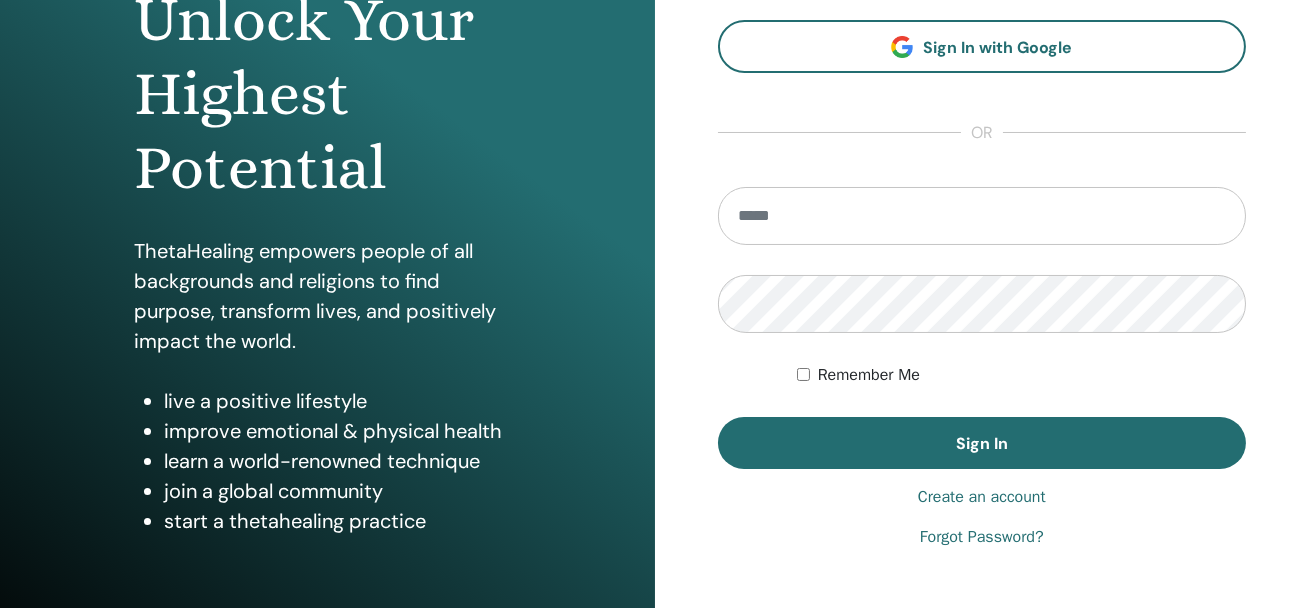 click on "Create an account" at bounding box center (982, 497) 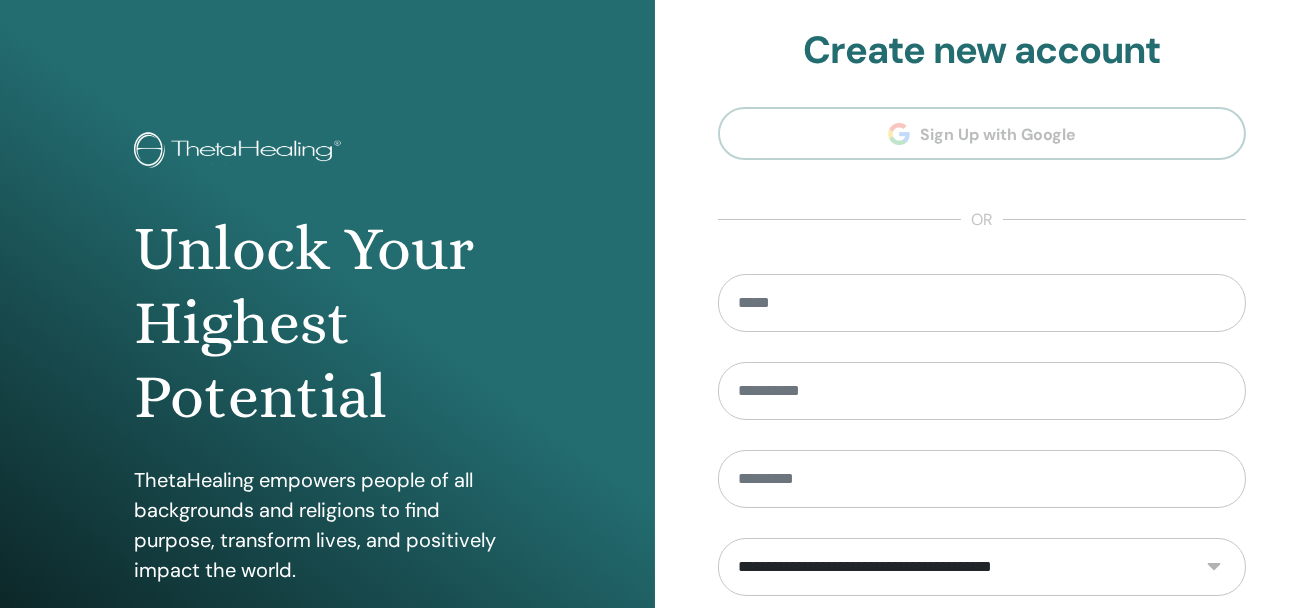 scroll, scrollTop: 0, scrollLeft: 0, axis: both 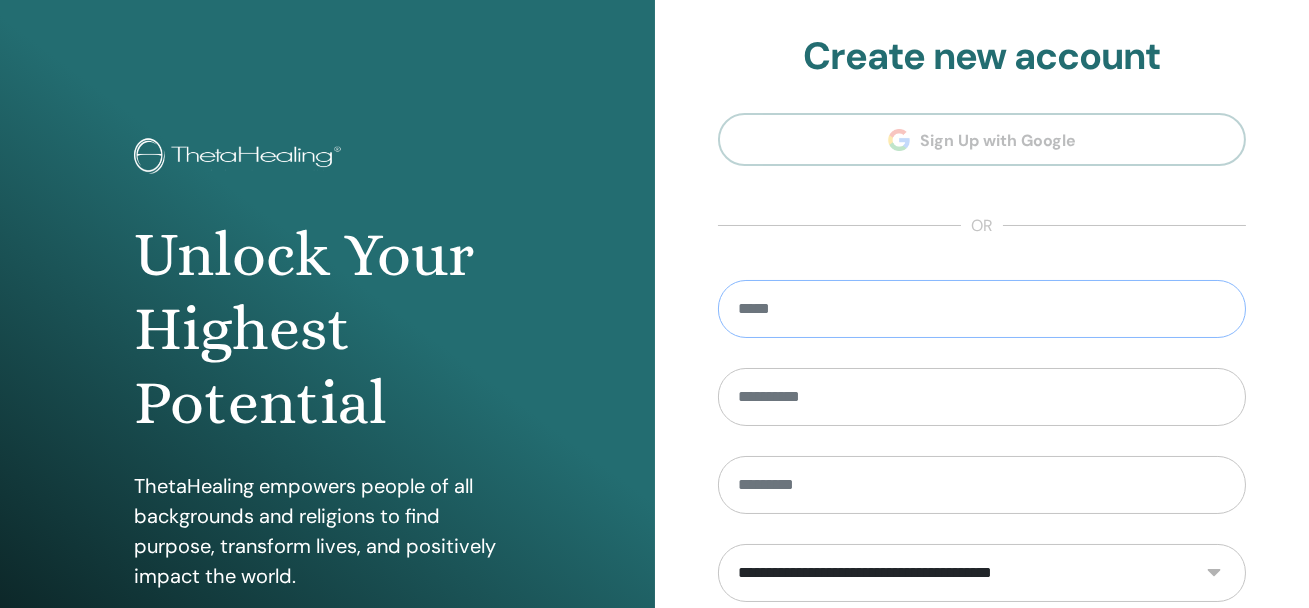 click at bounding box center (982, 309) 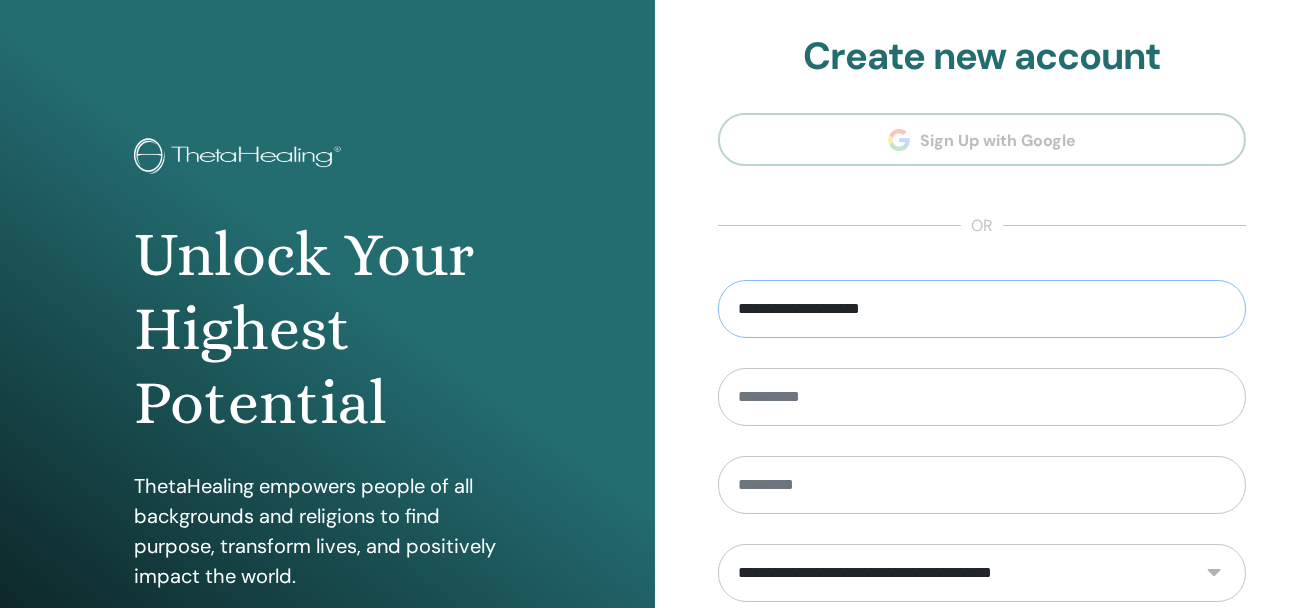 type on "**********" 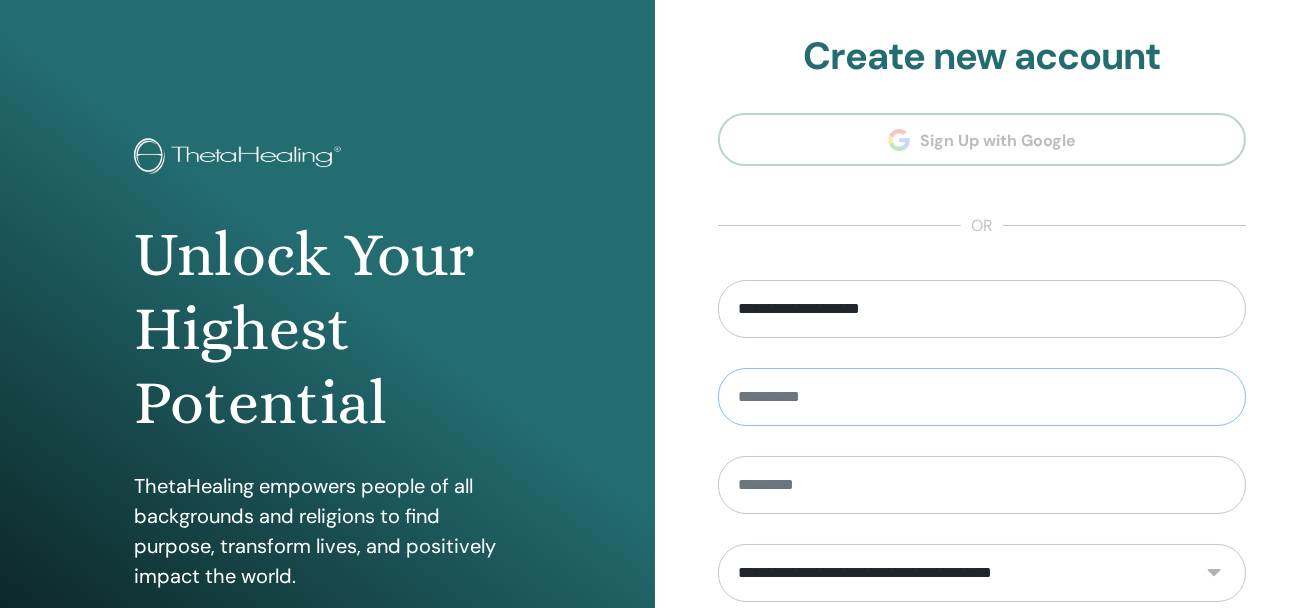 click at bounding box center (982, 397) 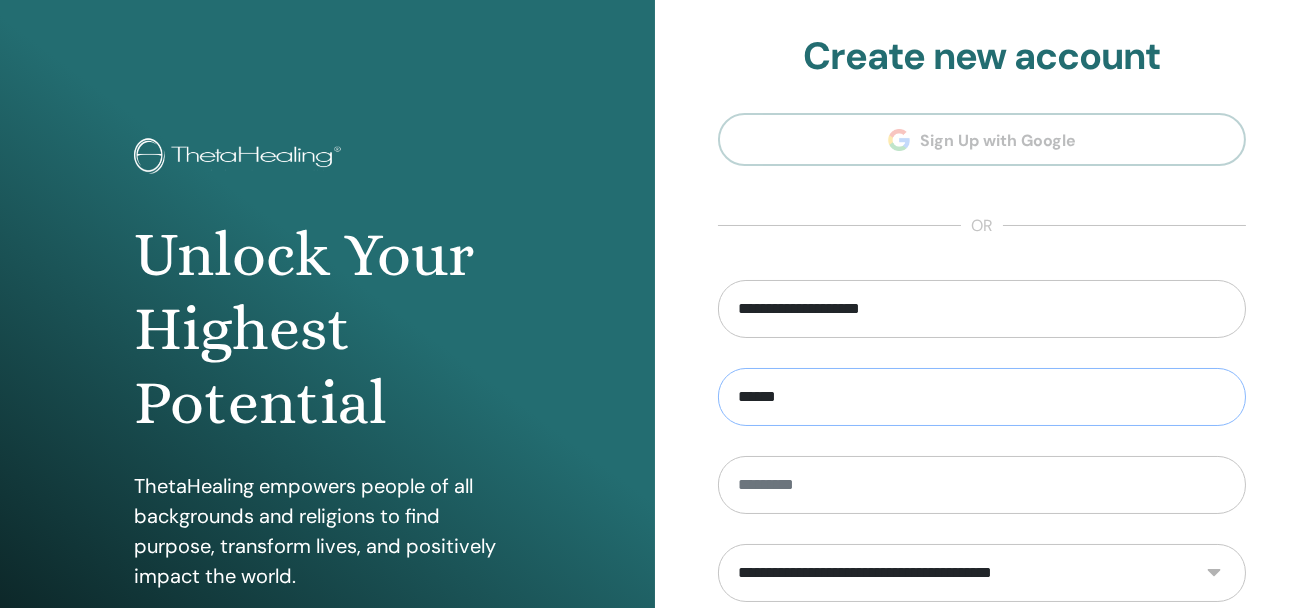 type on "******" 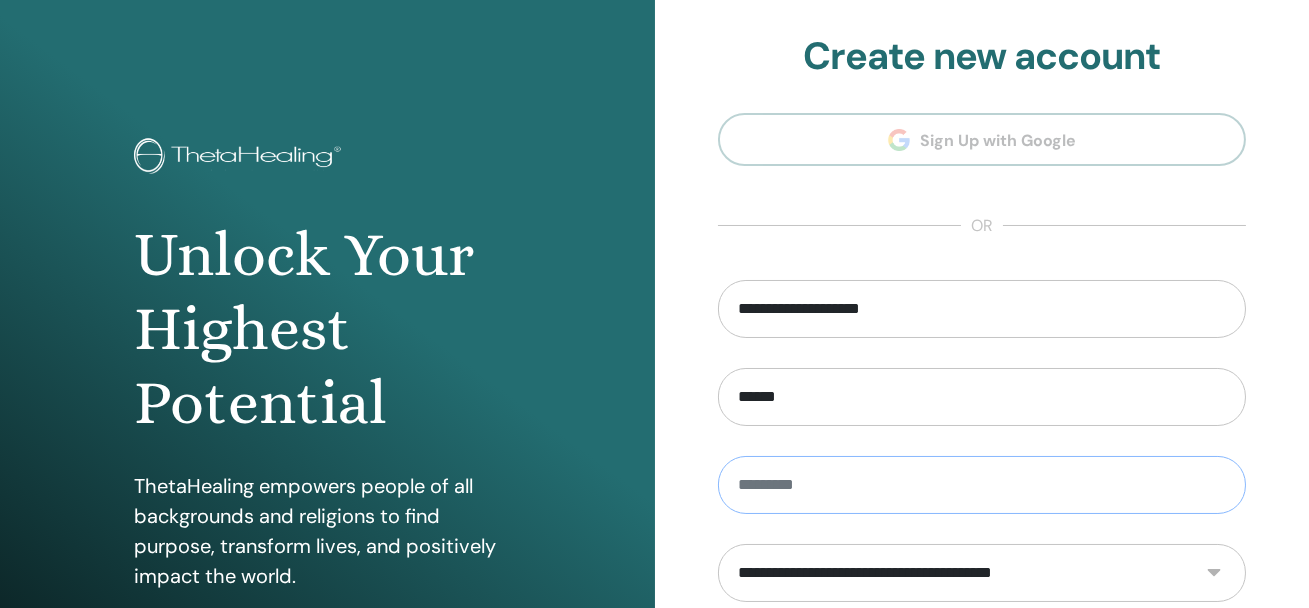 click at bounding box center (982, 485) 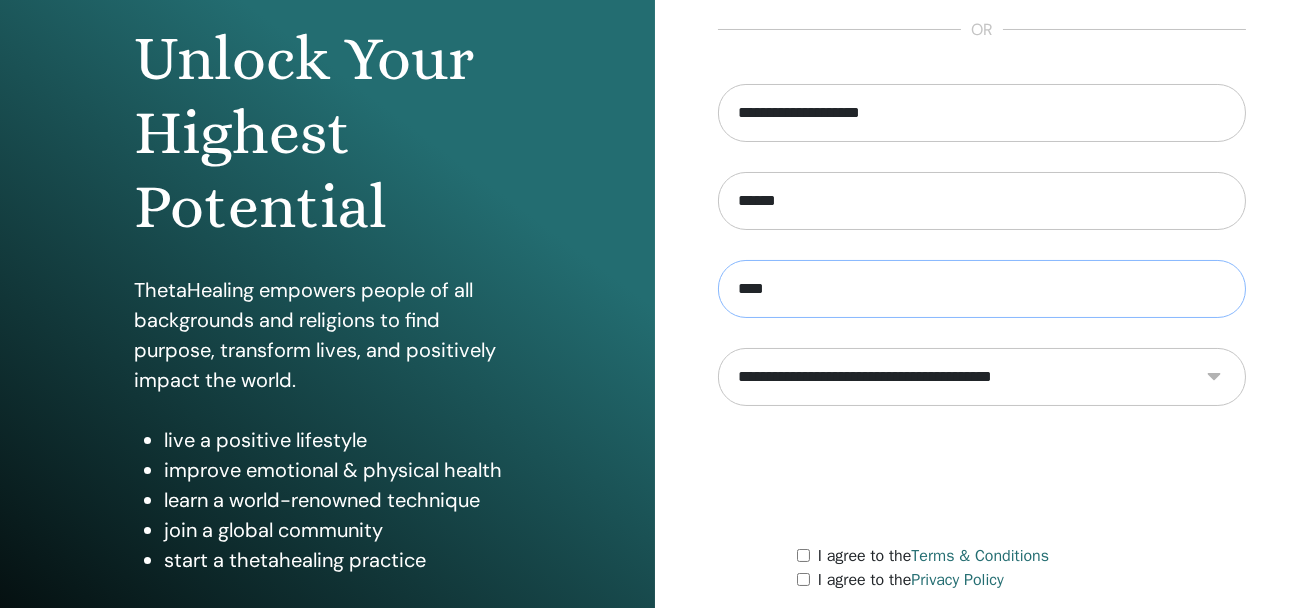scroll, scrollTop: 209, scrollLeft: 0, axis: vertical 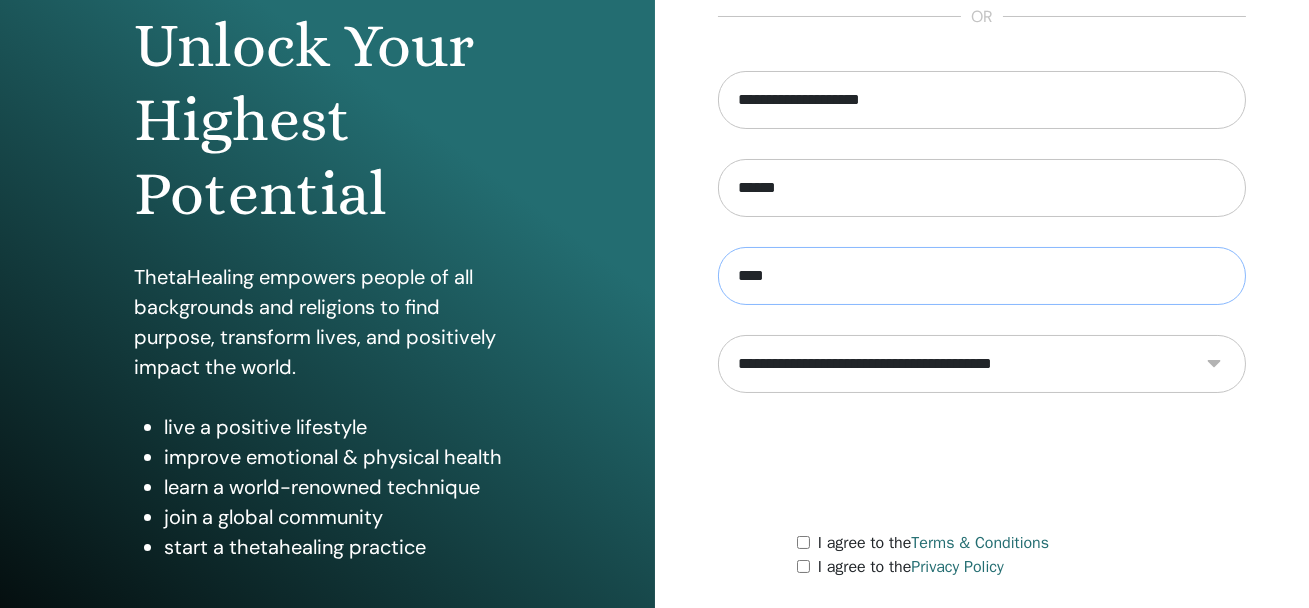 type on "****" 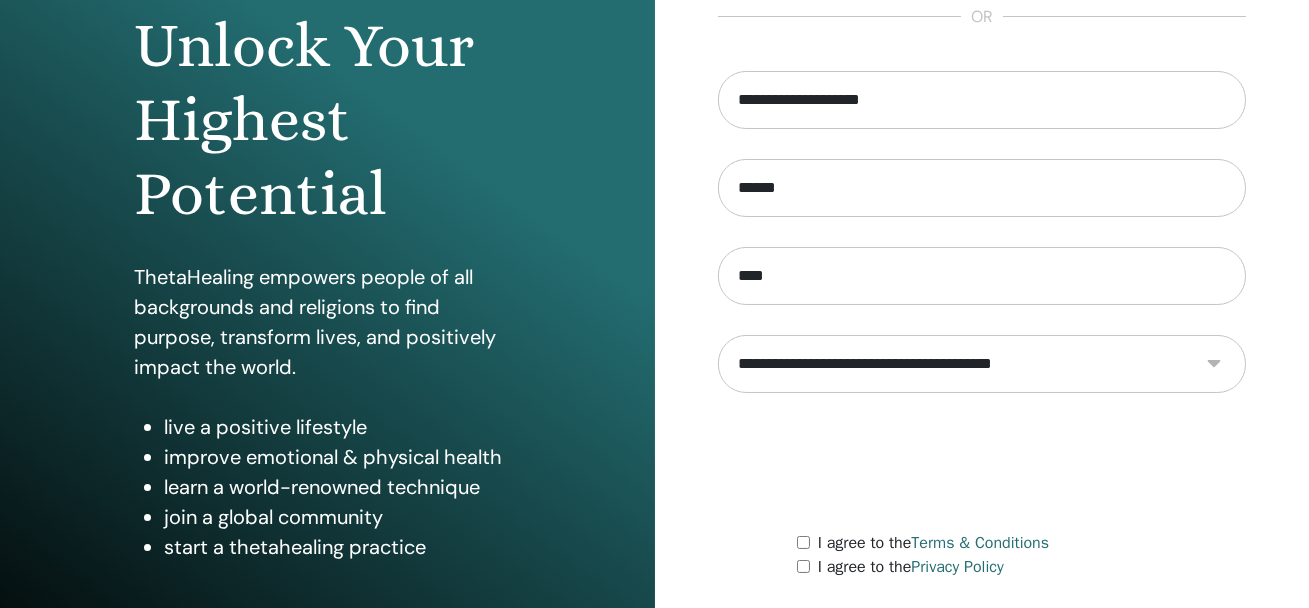 click on "**********" at bounding box center (982, 364) 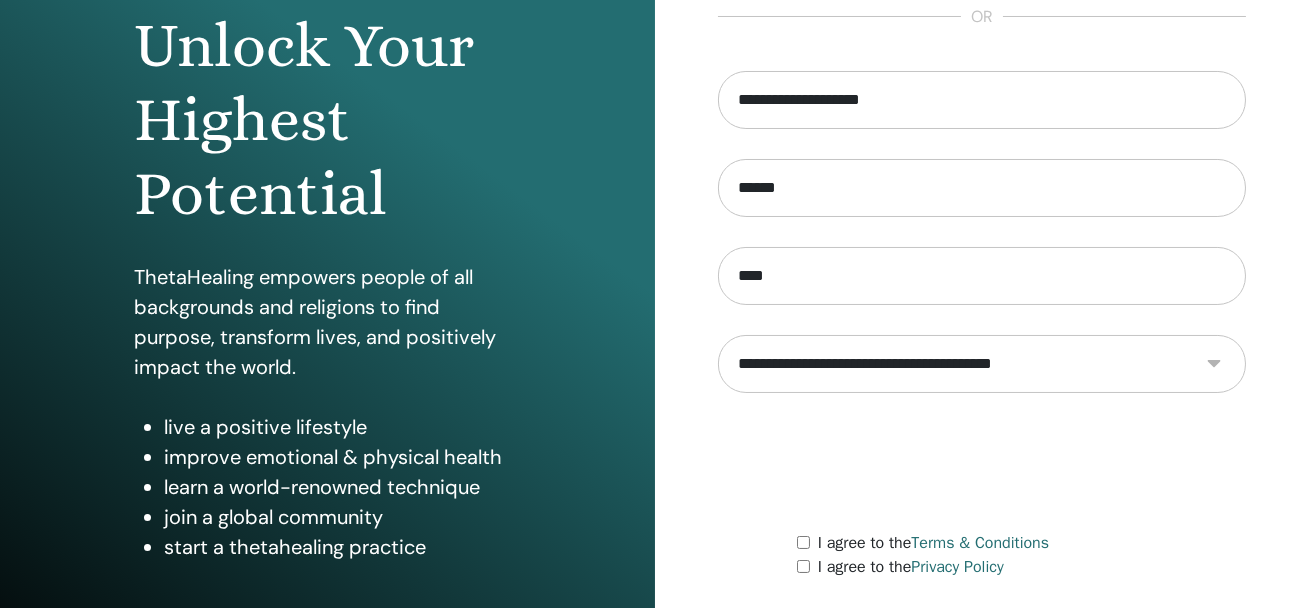 select on "***" 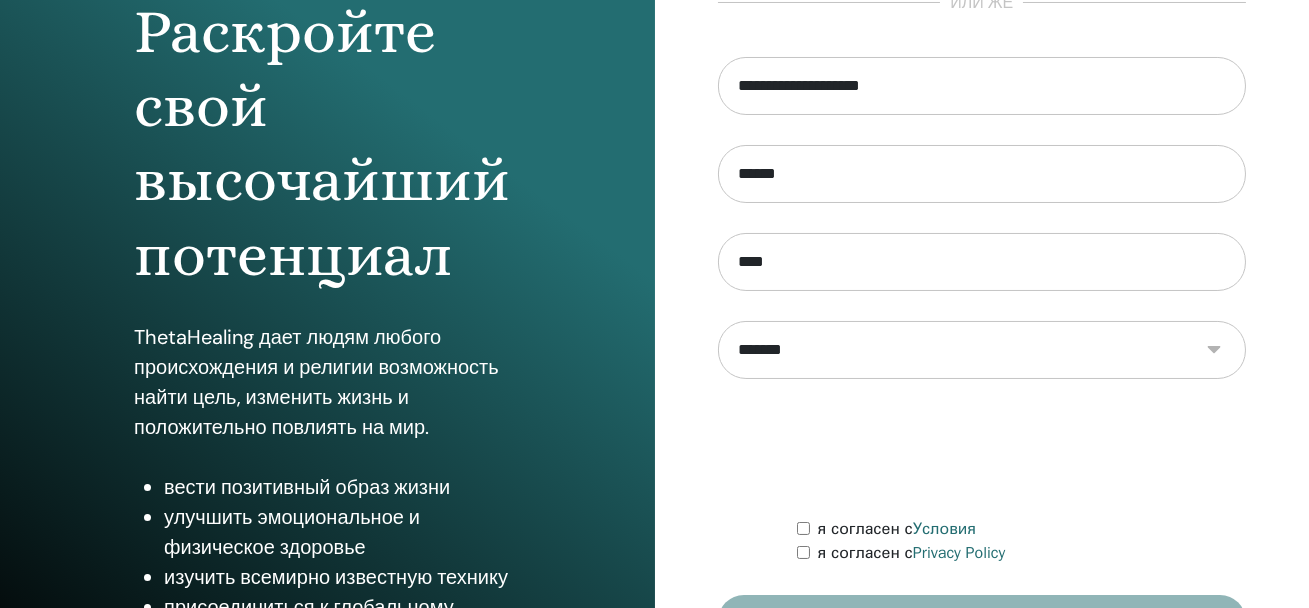 scroll, scrollTop: 231, scrollLeft: 0, axis: vertical 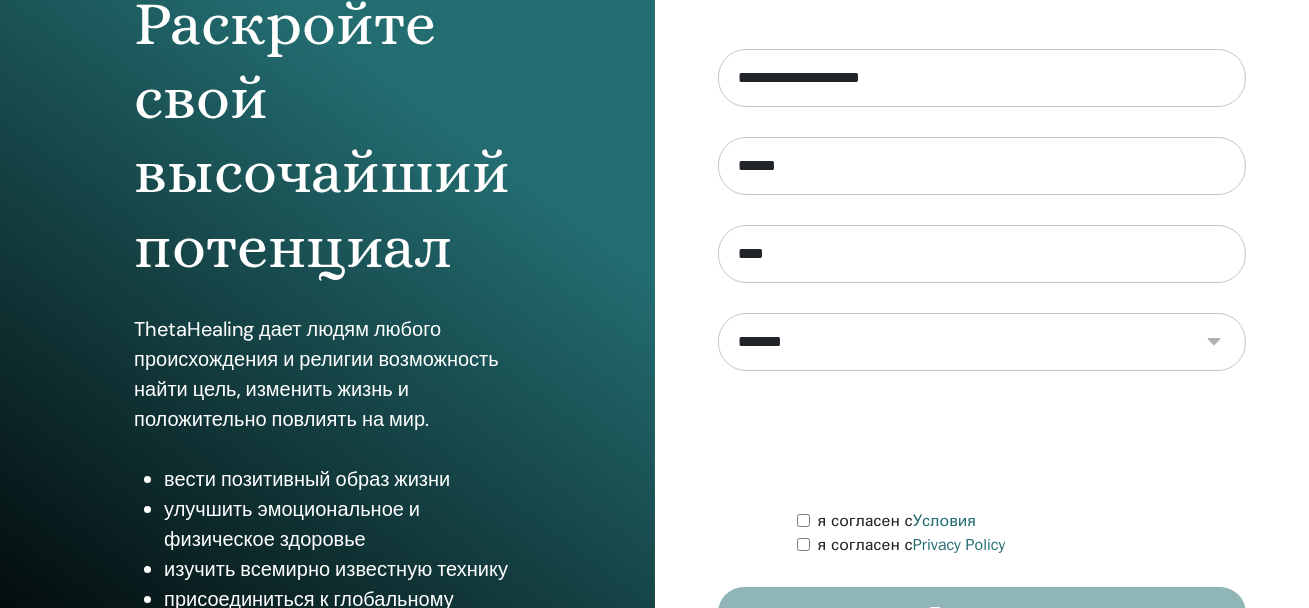 click on "я согласен с  Условия" at bounding box center (1021, 521) 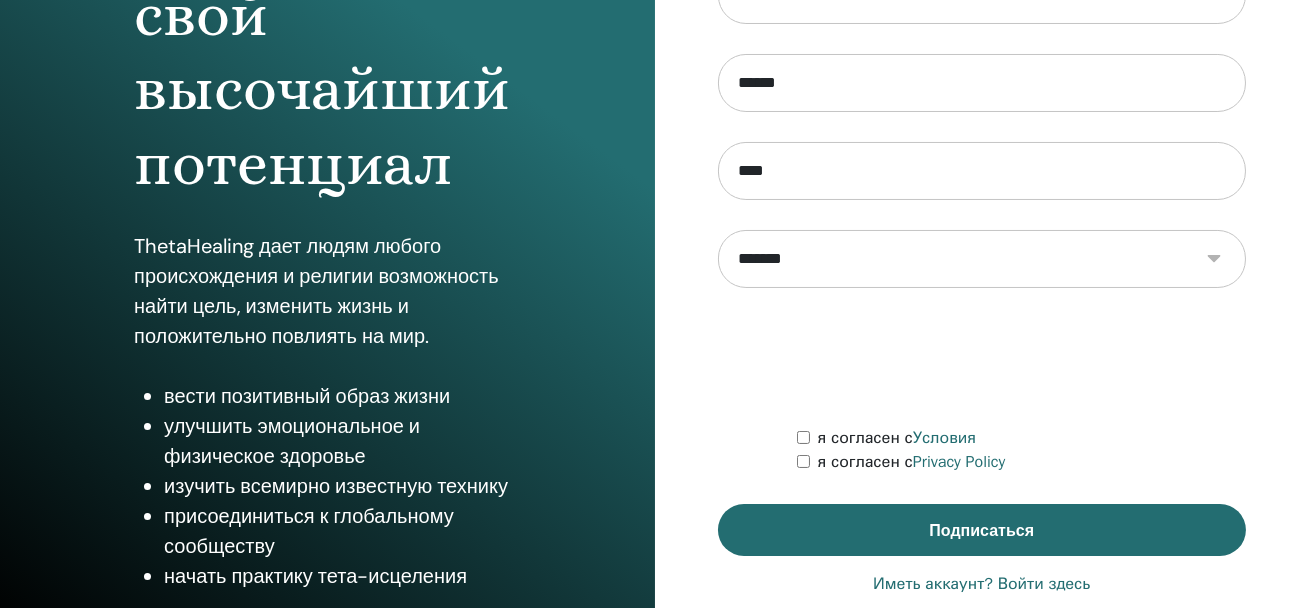 scroll, scrollTop: 351, scrollLeft: 0, axis: vertical 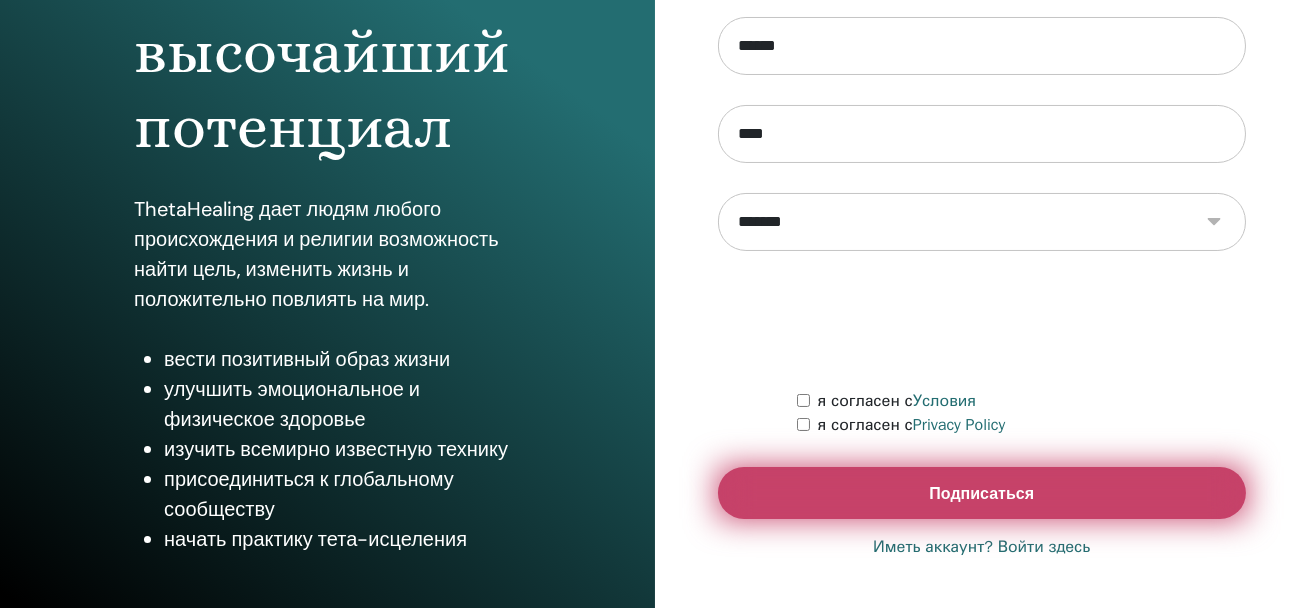 click on "Подписаться" at bounding box center (981, 493) 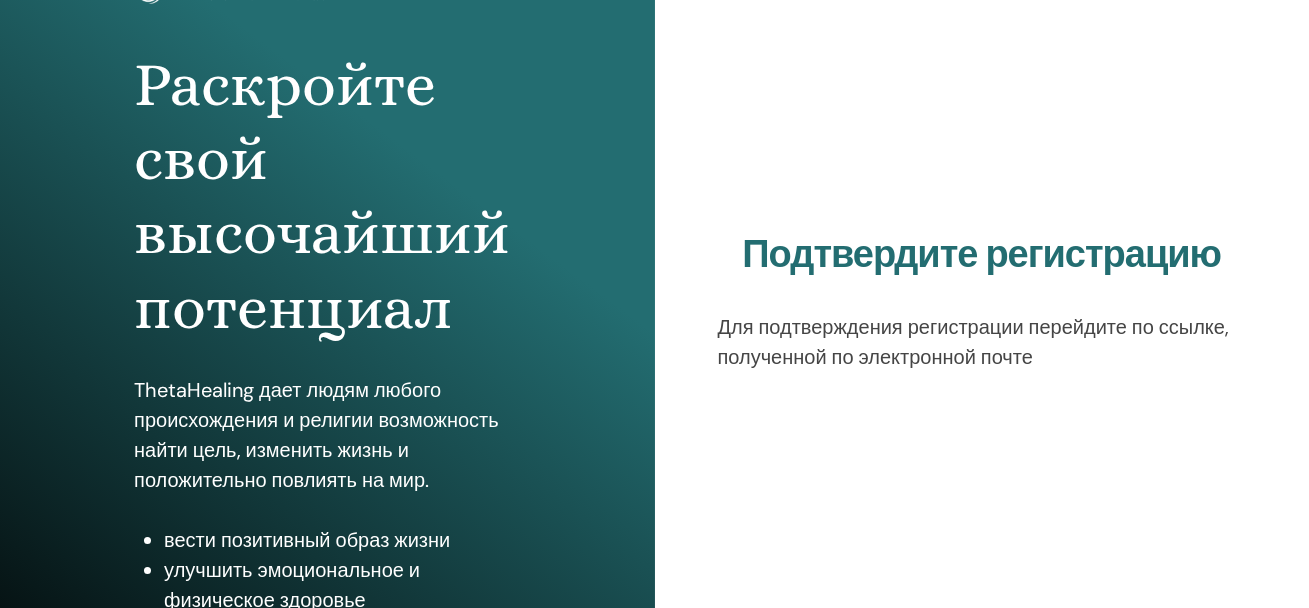 scroll, scrollTop: 180, scrollLeft: 0, axis: vertical 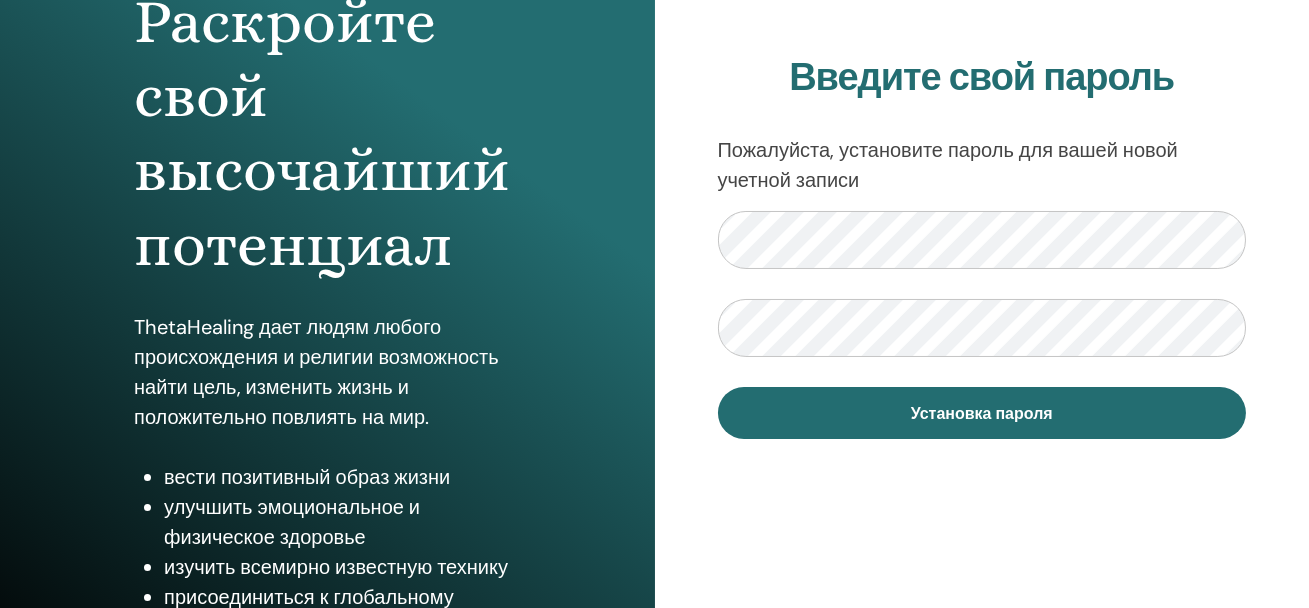 click on "Введите свой пароль
Пожалуйста, установите пароль для вашей новой учетной записи
Установка пароля" at bounding box center [982, 247] 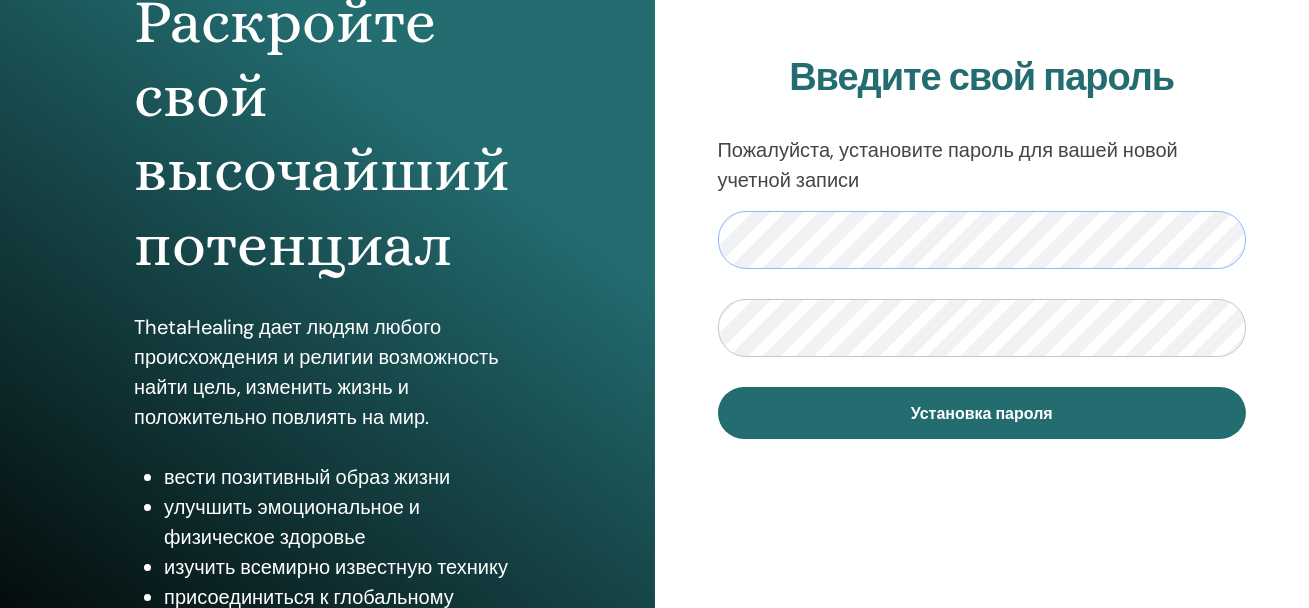 click on "Введите свой пароль
Пожалуйста, установите пароль для вашей новой учетной записи
Установка пароля" at bounding box center (982, 247) 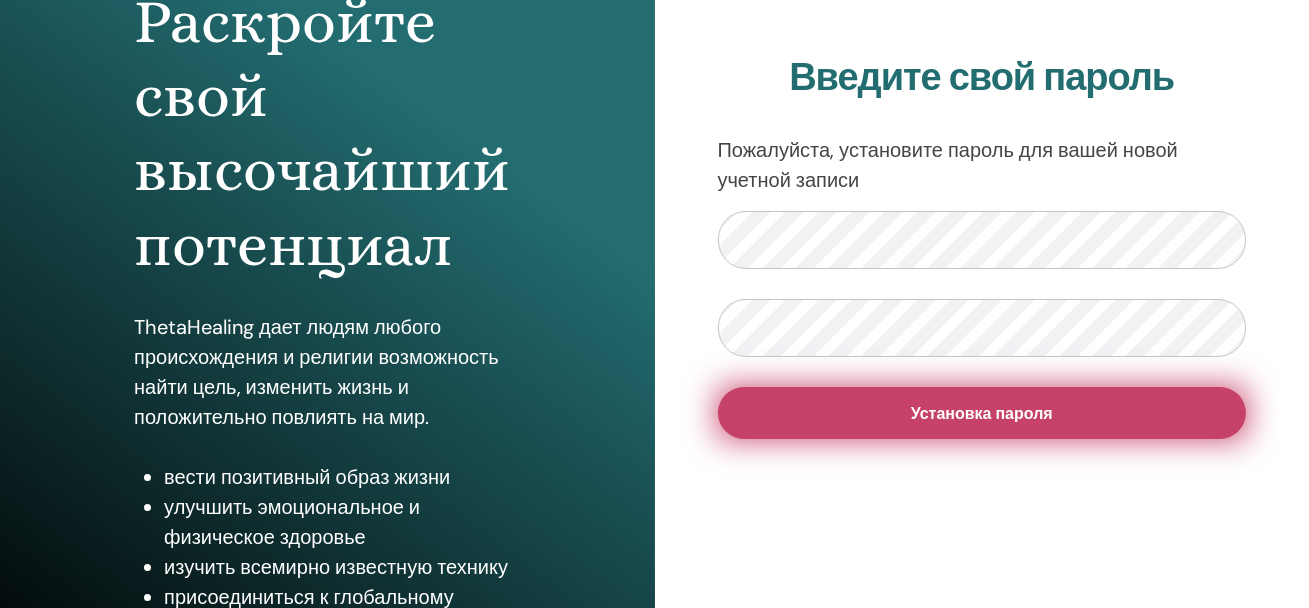 click on "Установка пароля" at bounding box center [982, 413] 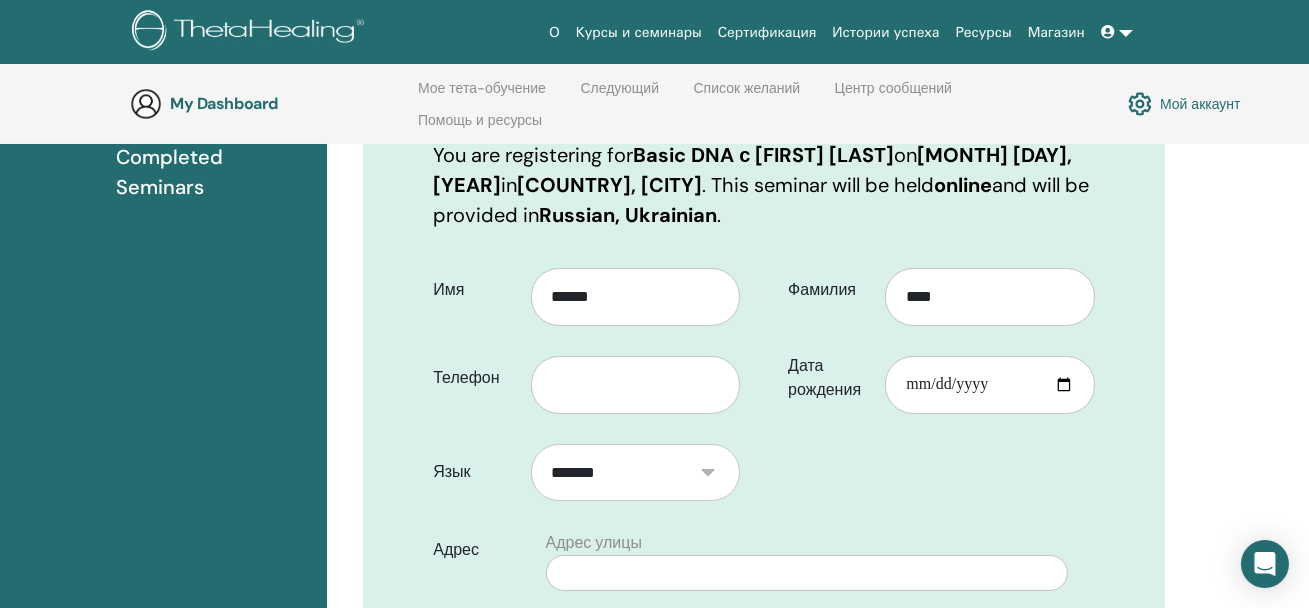 scroll, scrollTop: 325, scrollLeft: 0, axis: vertical 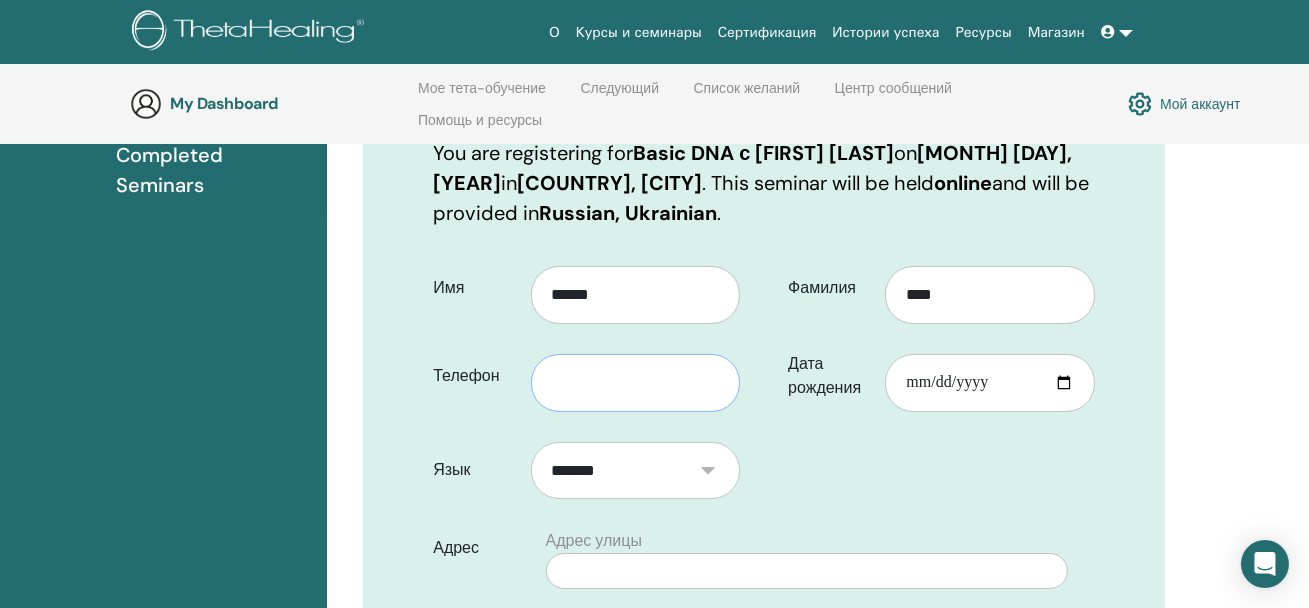 click at bounding box center [636, 383] 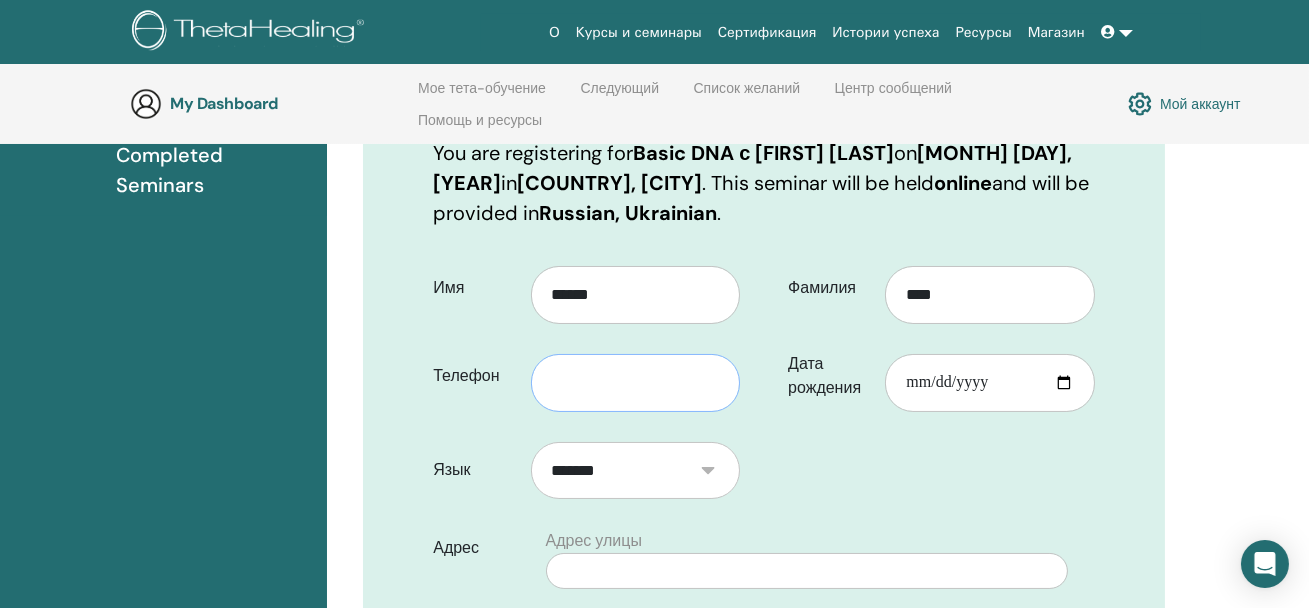 type on "**********" 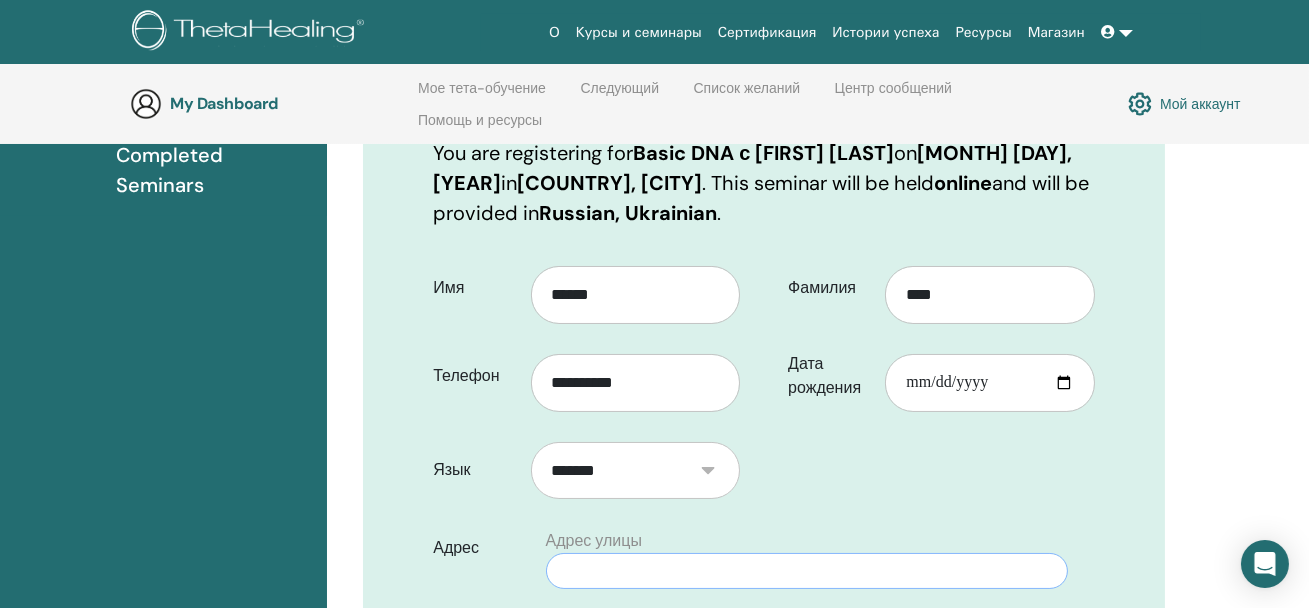 type on "**********" 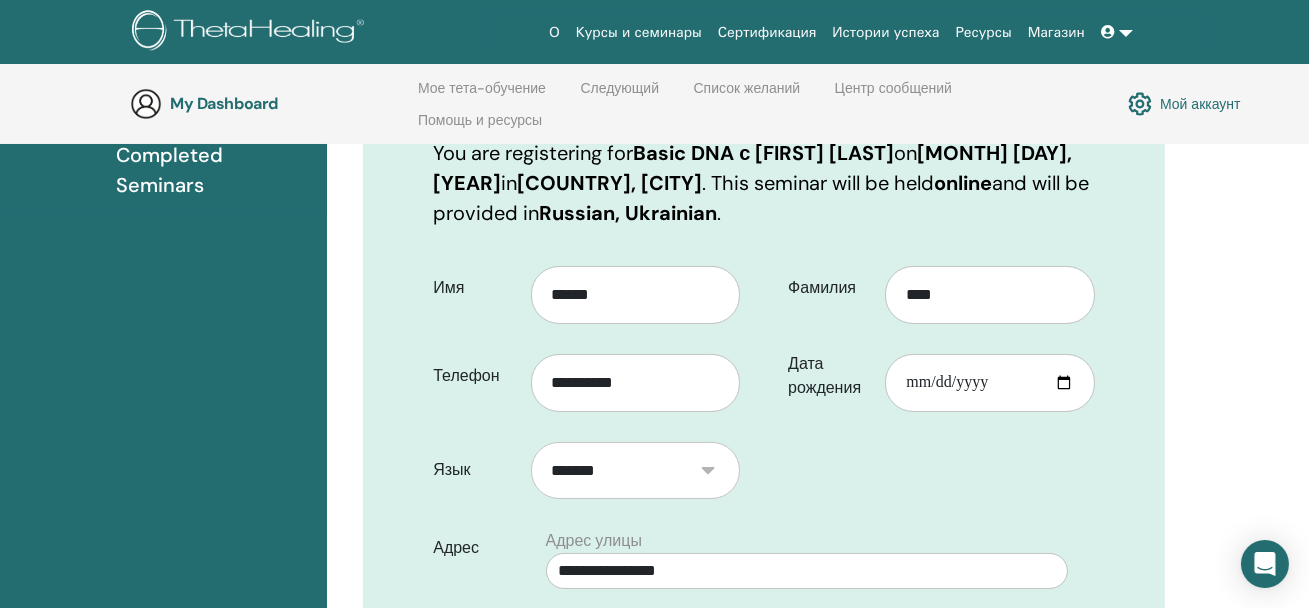 type on "*******" 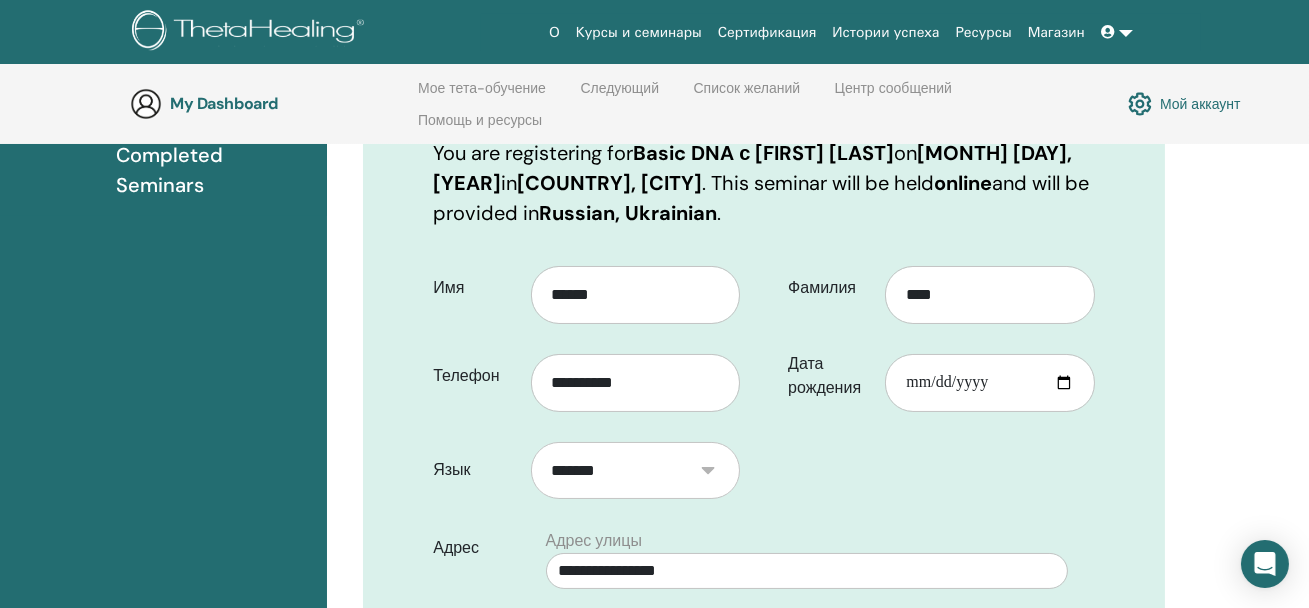 type on "*****" 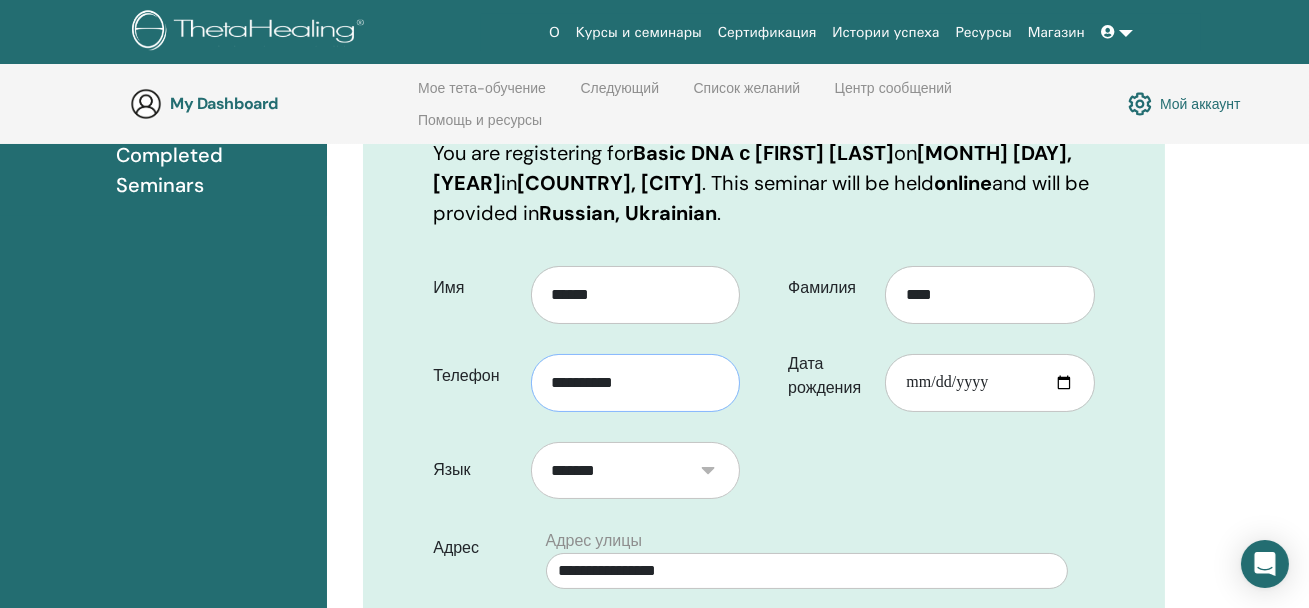 click on "**********" at bounding box center (636, 383) 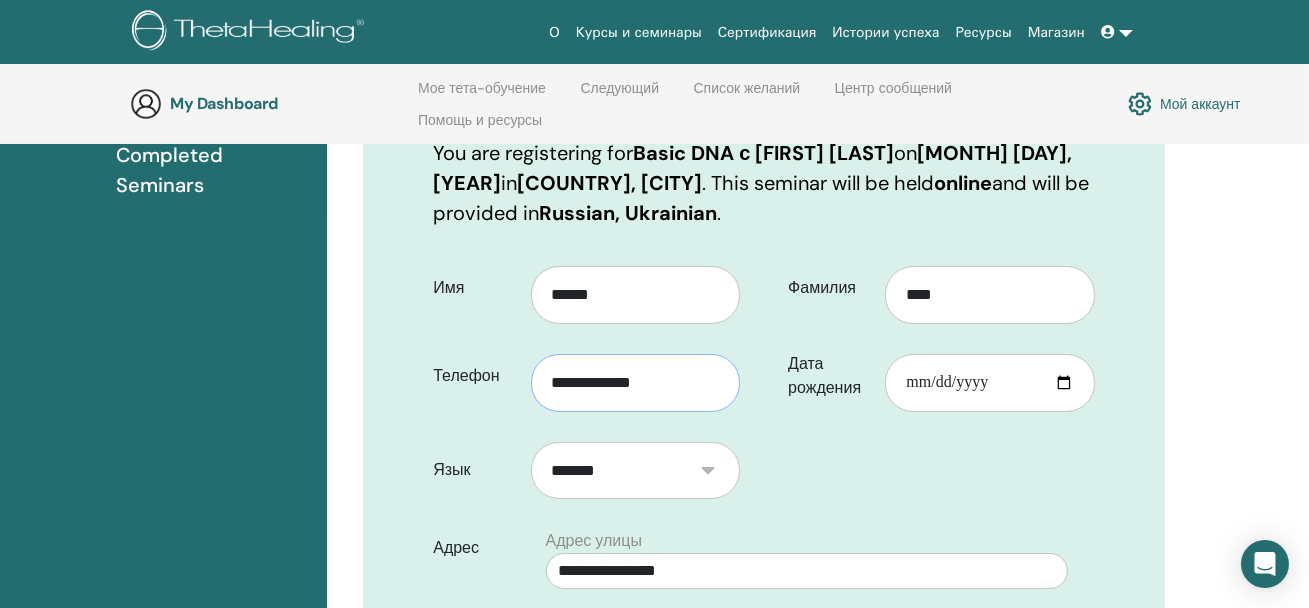 type on "**********" 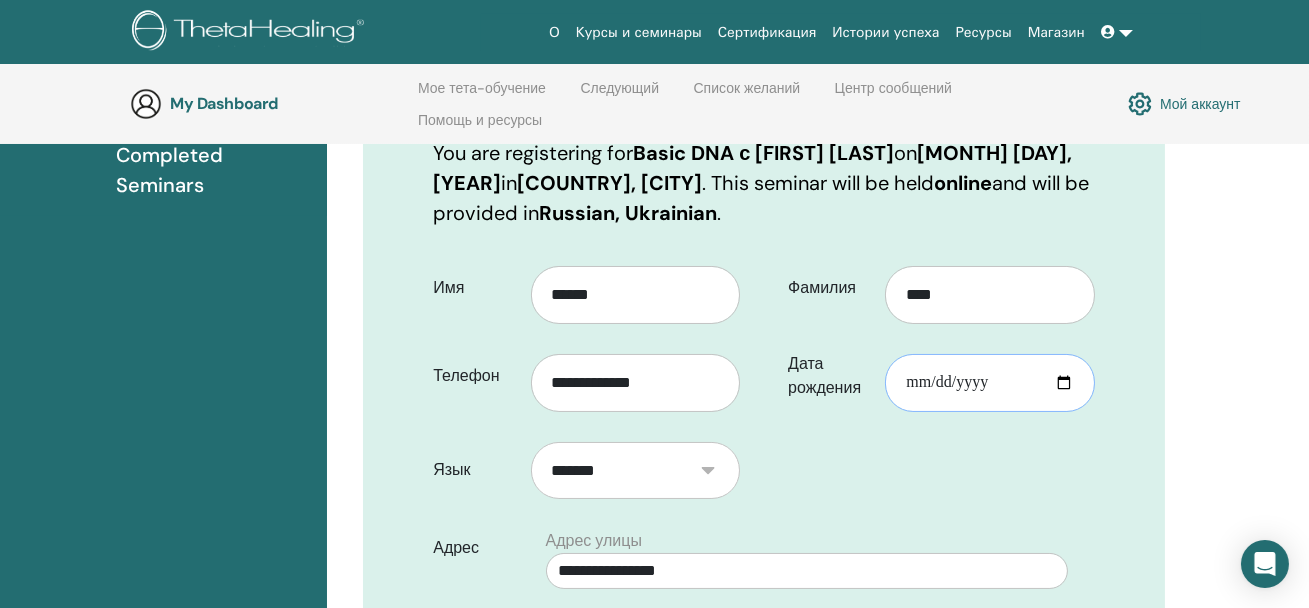 click on "Дата рождения" at bounding box center [990, 383] 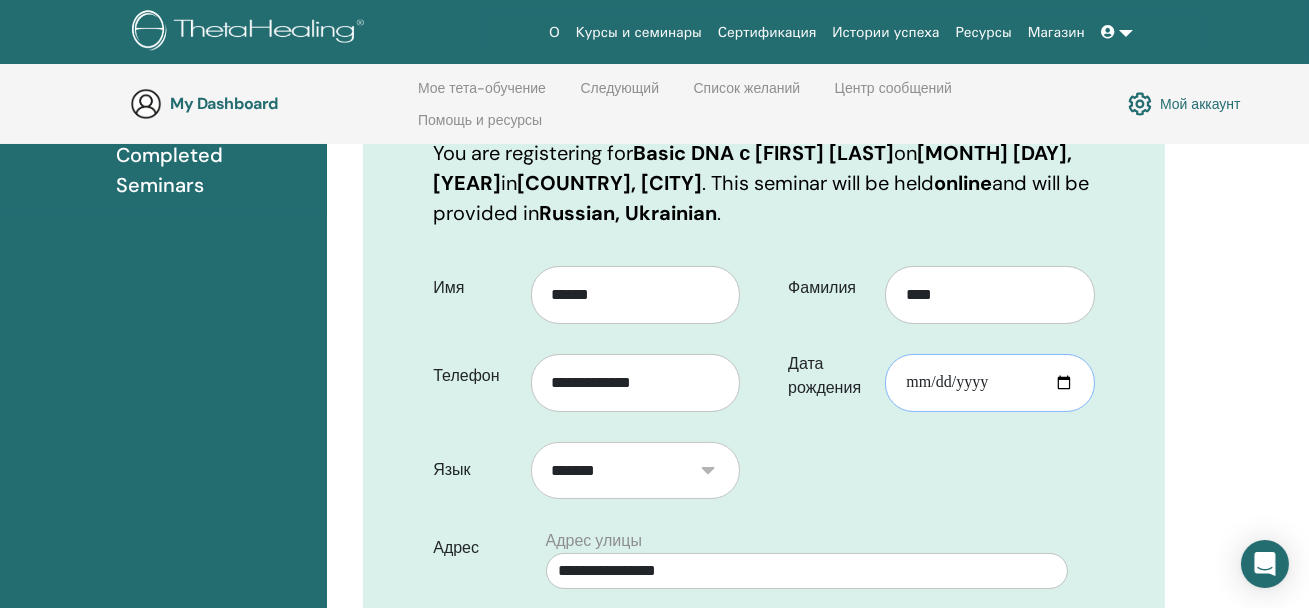 click on "Дата рождения" at bounding box center [990, 383] 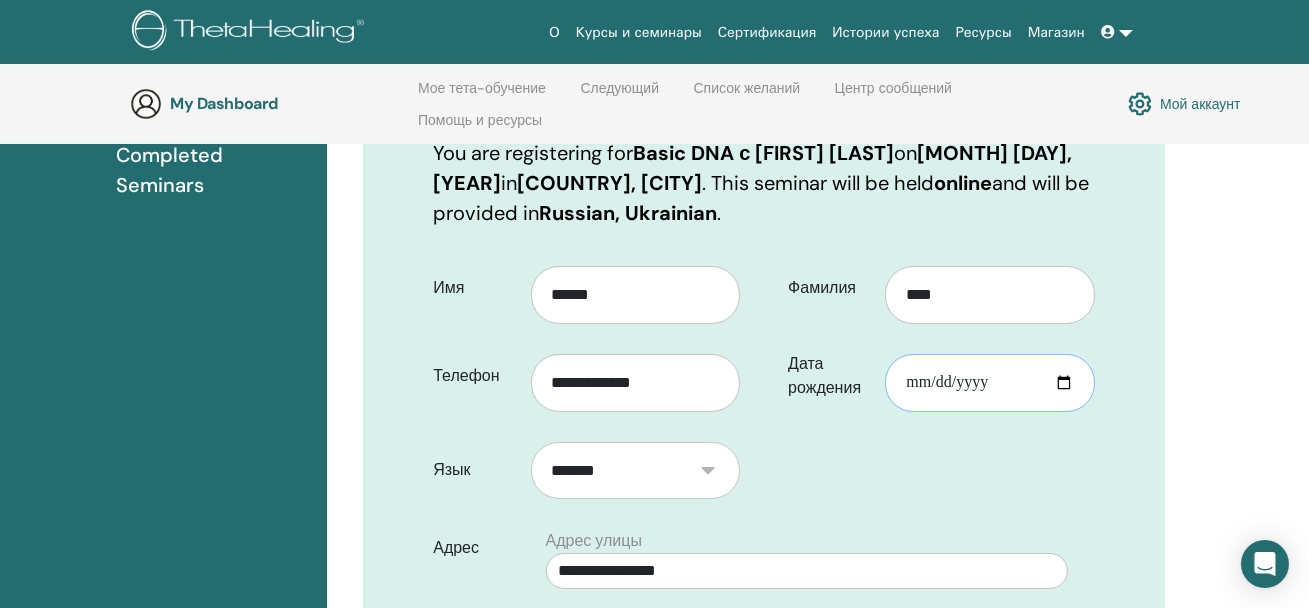 type on "**********" 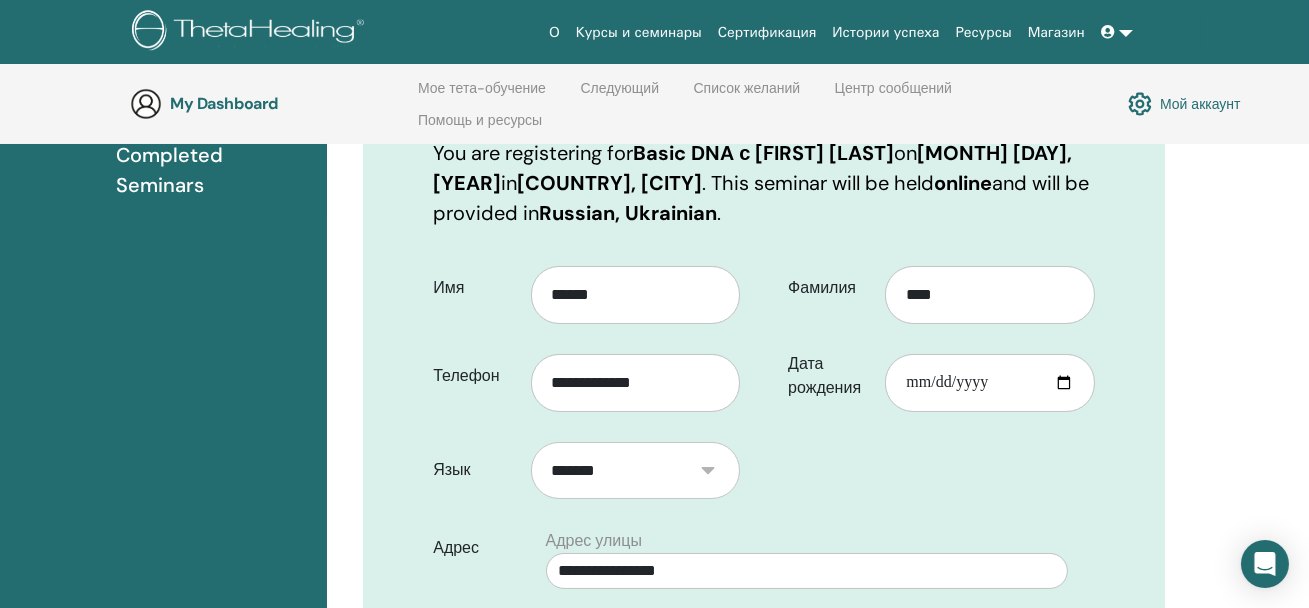 click on "*******
********" at bounding box center (636, 471) 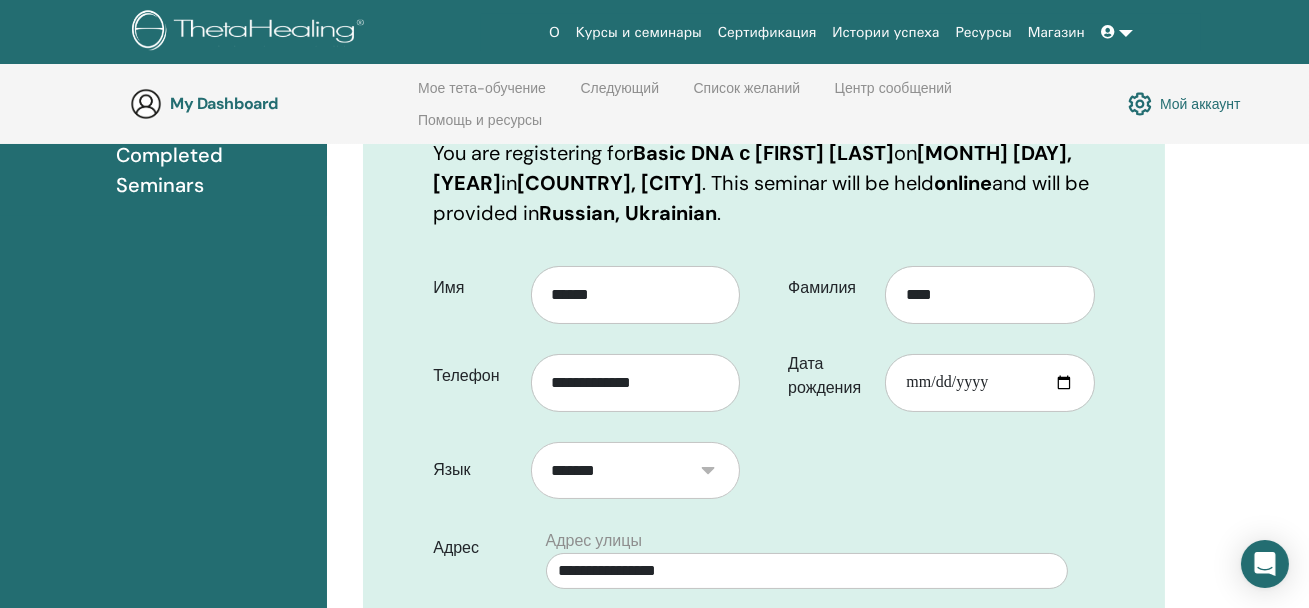 select on "***" 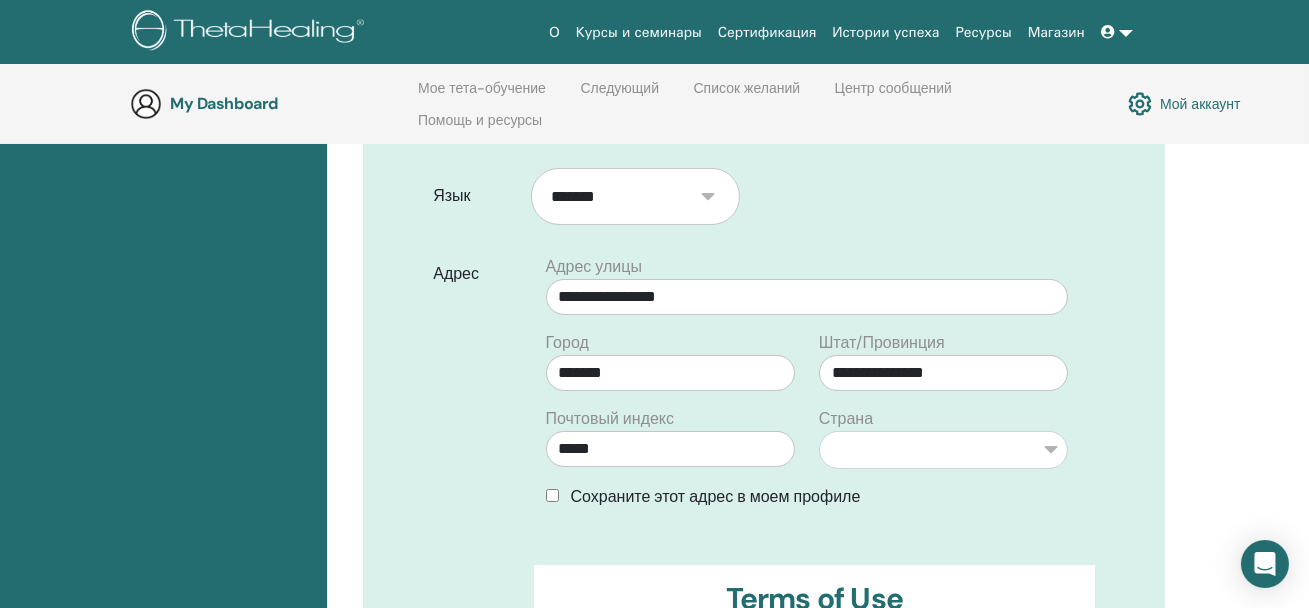 scroll, scrollTop: 606, scrollLeft: 0, axis: vertical 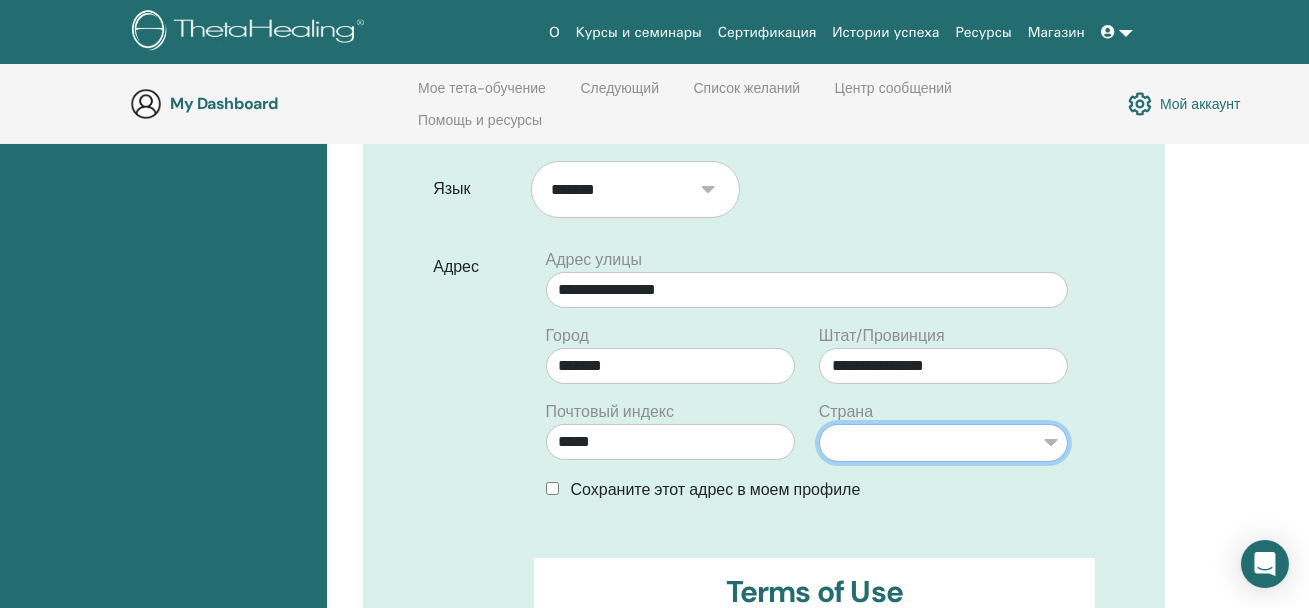 click on "**********" at bounding box center (943, 443) 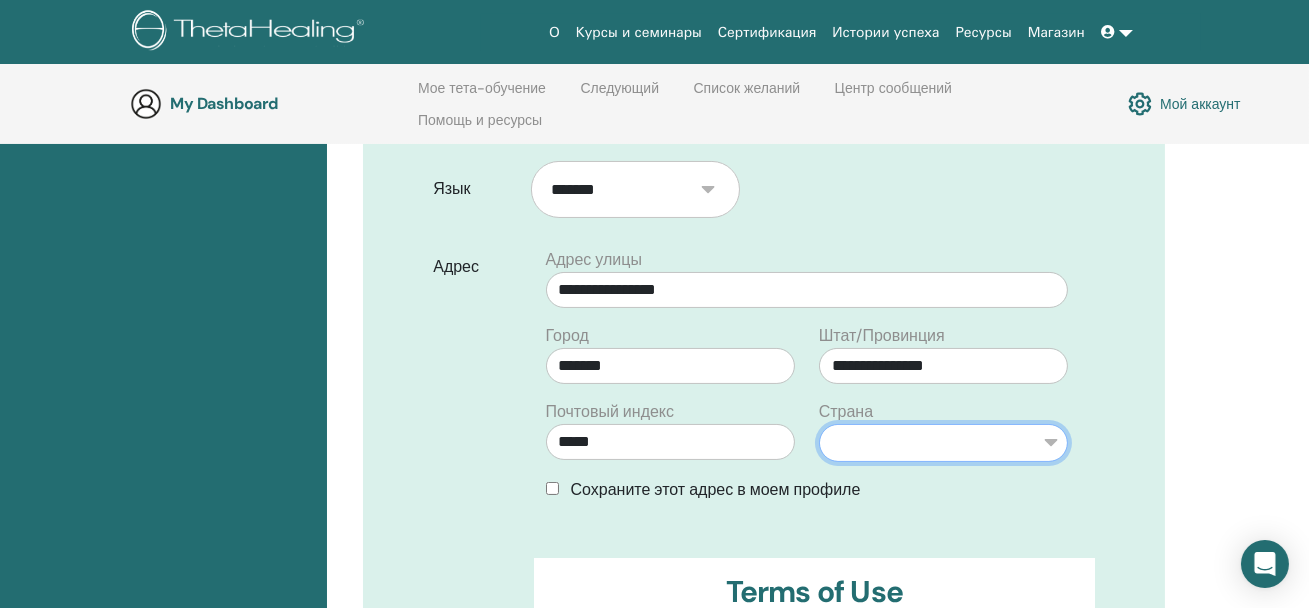 select on "***" 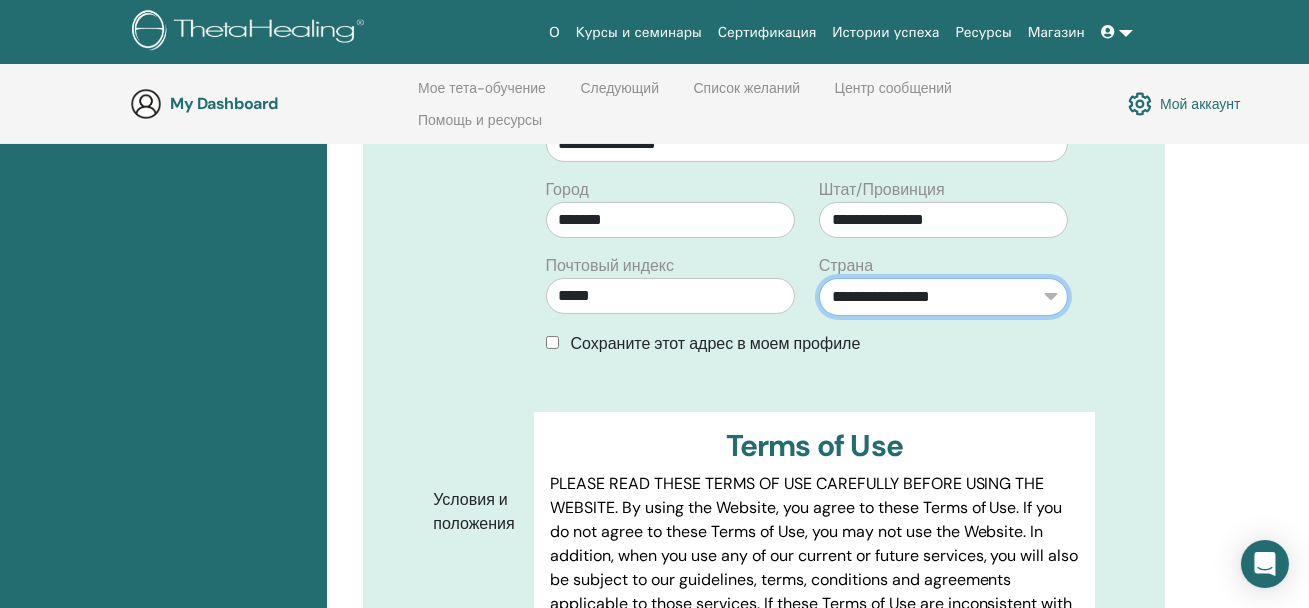 scroll, scrollTop: 775, scrollLeft: 0, axis: vertical 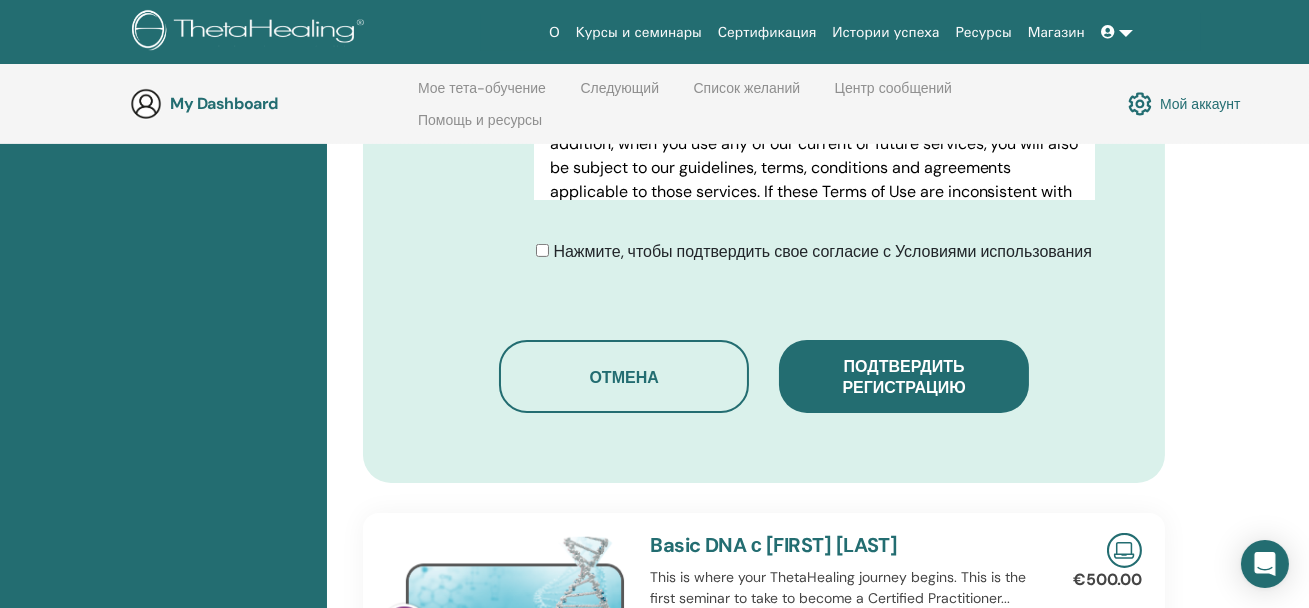 click on "Нажмите, чтобы подтвердить свое согласие с Условиями использования" at bounding box center (814, 252) 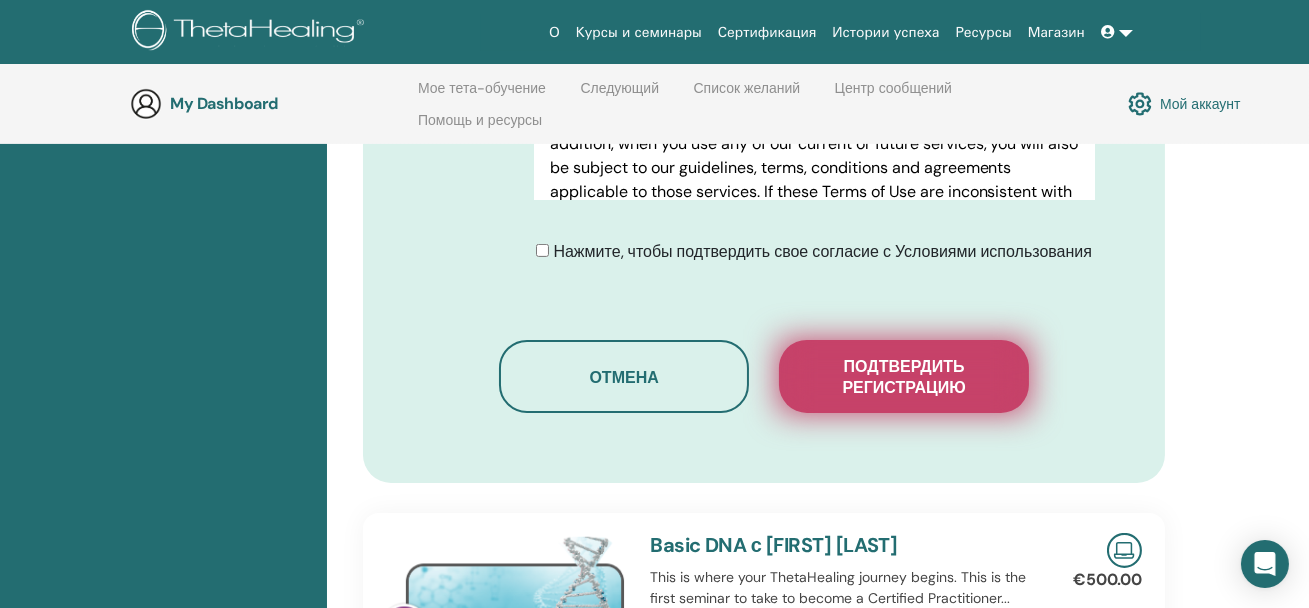click on "Подтвердить регистрацию" at bounding box center (904, 377) 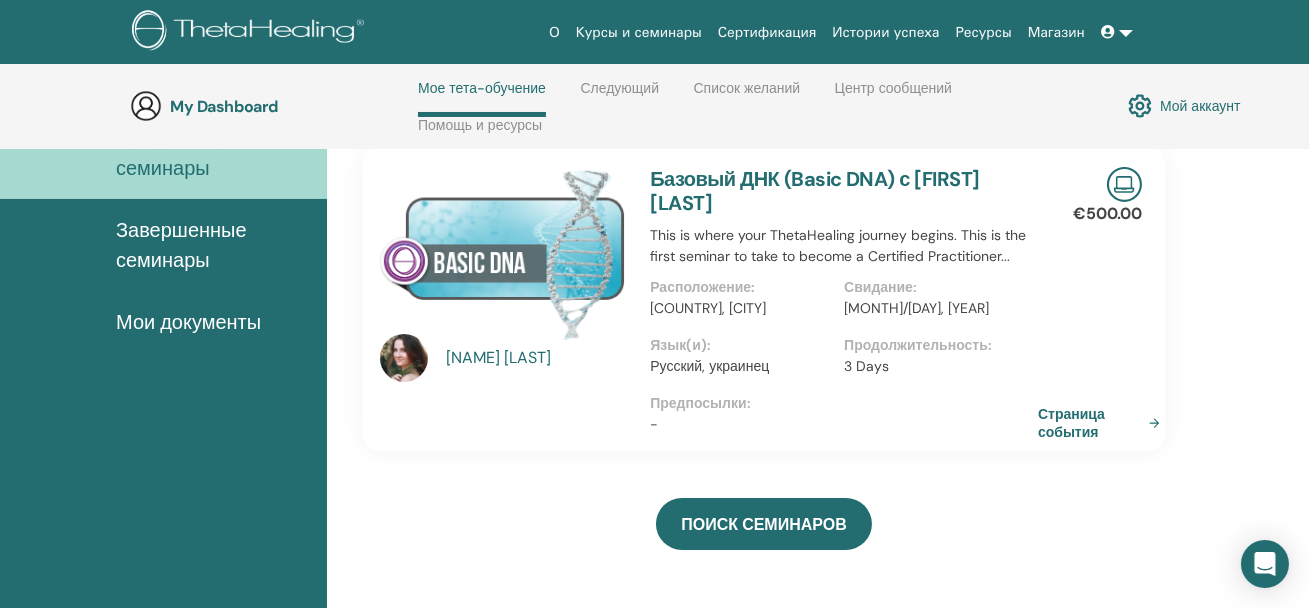 scroll, scrollTop: 260, scrollLeft: 0, axis: vertical 